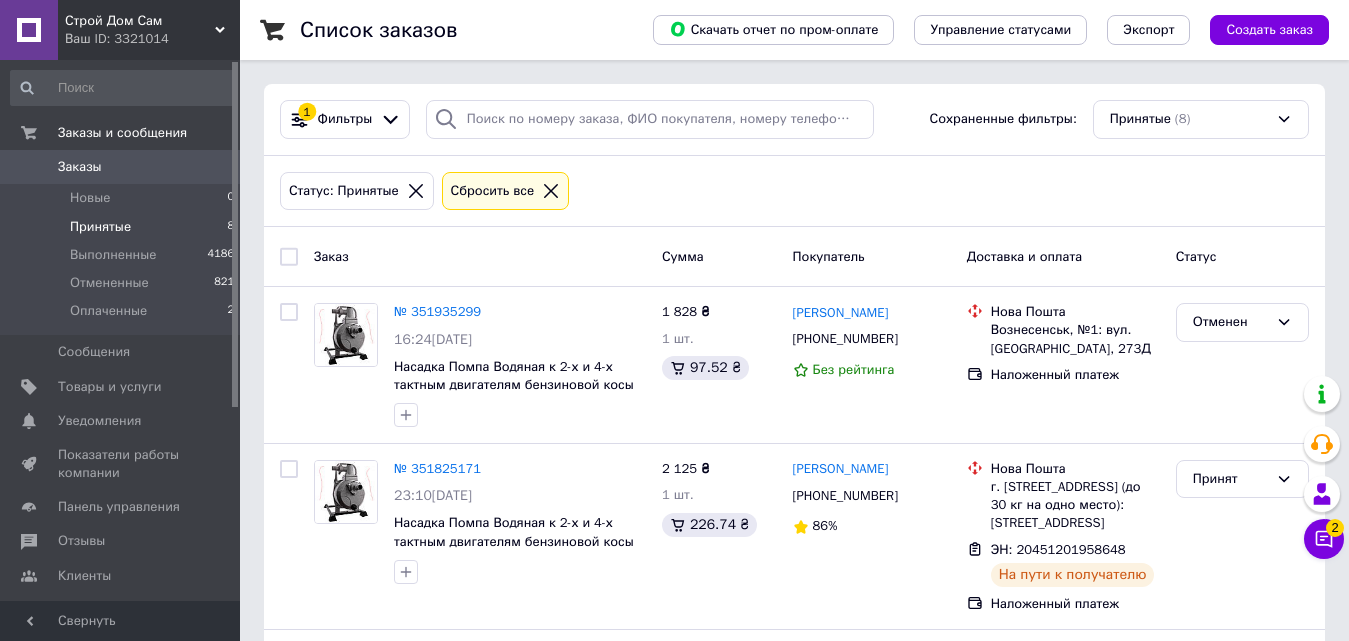 scroll, scrollTop: 0, scrollLeft: 0, axis: both 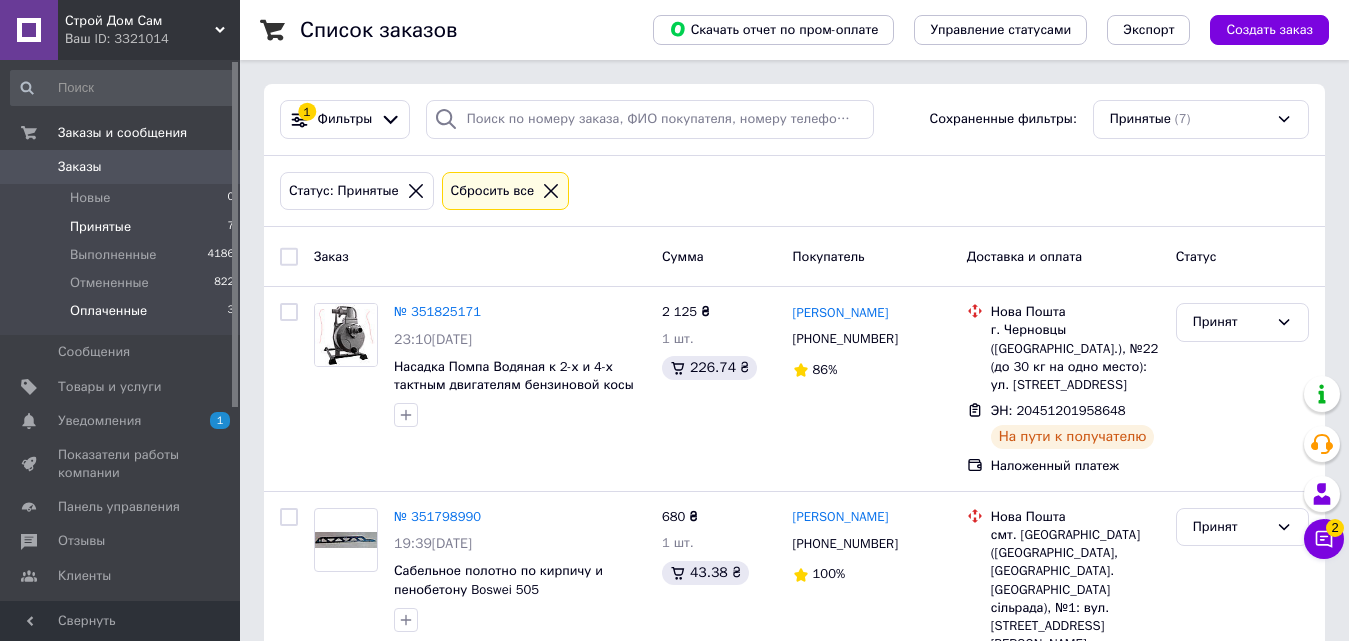 click on "Оплаченные" at bounding box center (108, 311) 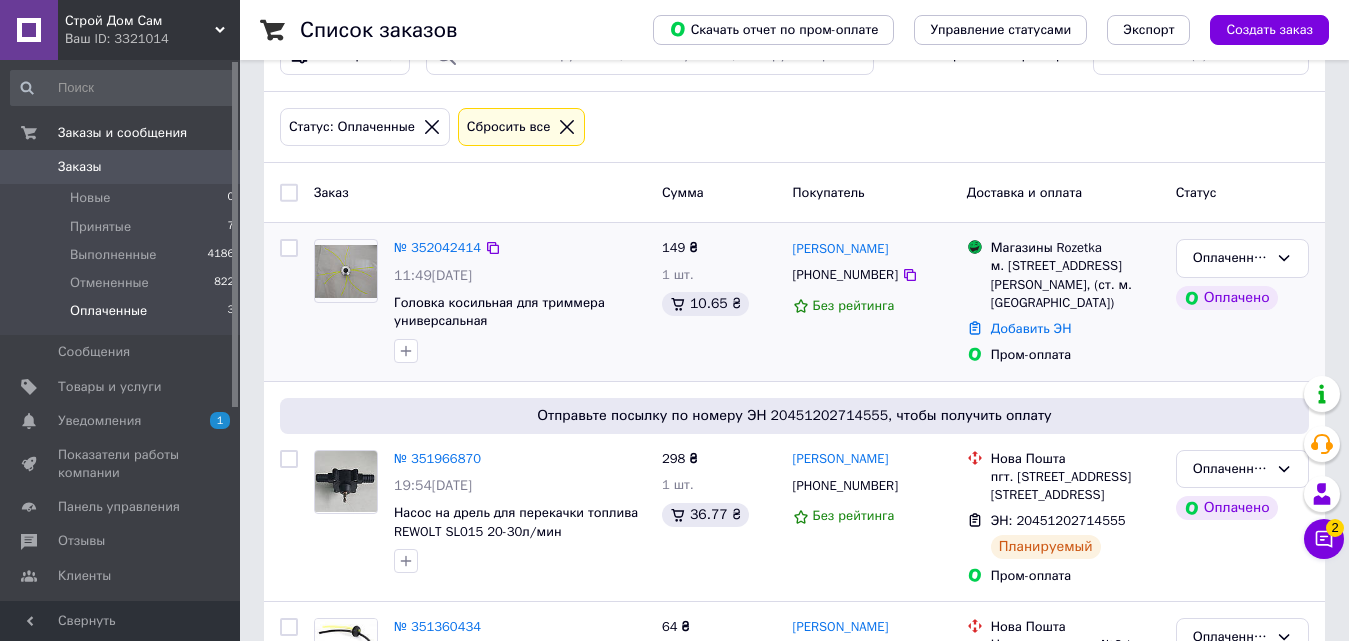 scroll, scrollTop: 100, scrollLeft: 0, axis: vertical 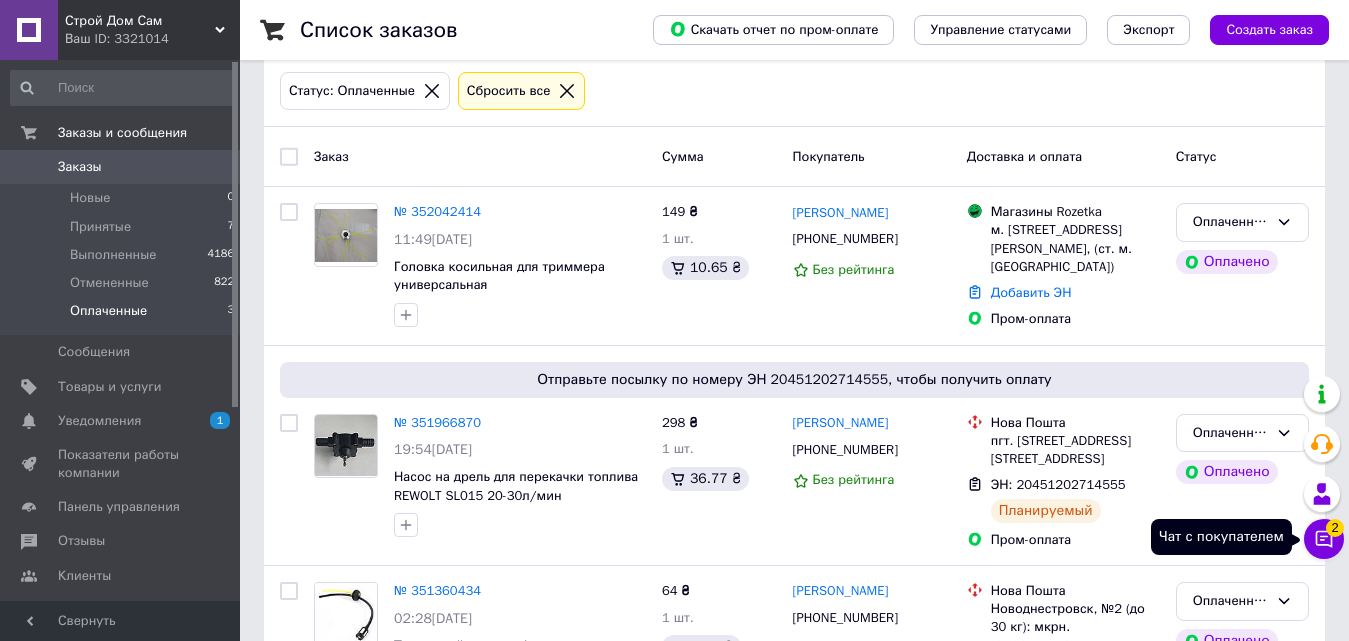 click 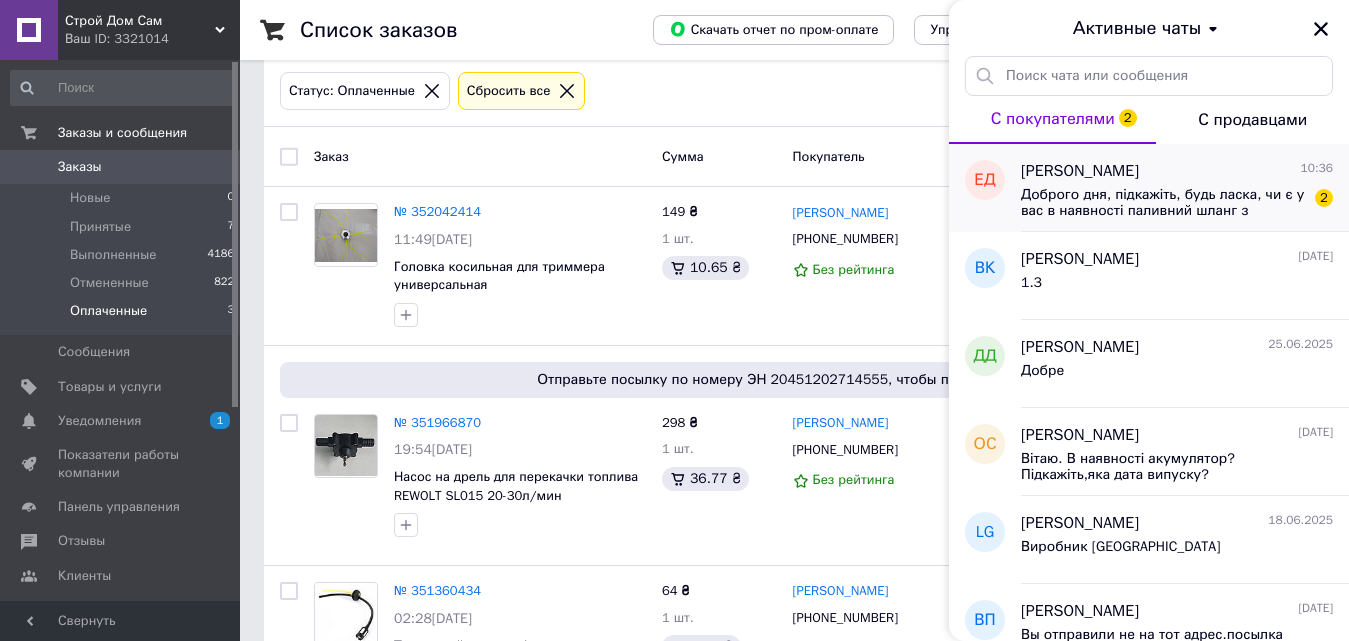 click on "Доброго дня, підкажіть, будь ласка, чи є у вас в наявності паливний шланг з фільтром під діаметр ущільнювача 19,5 мм або 20мм?" at bounding box center (1163, 203) 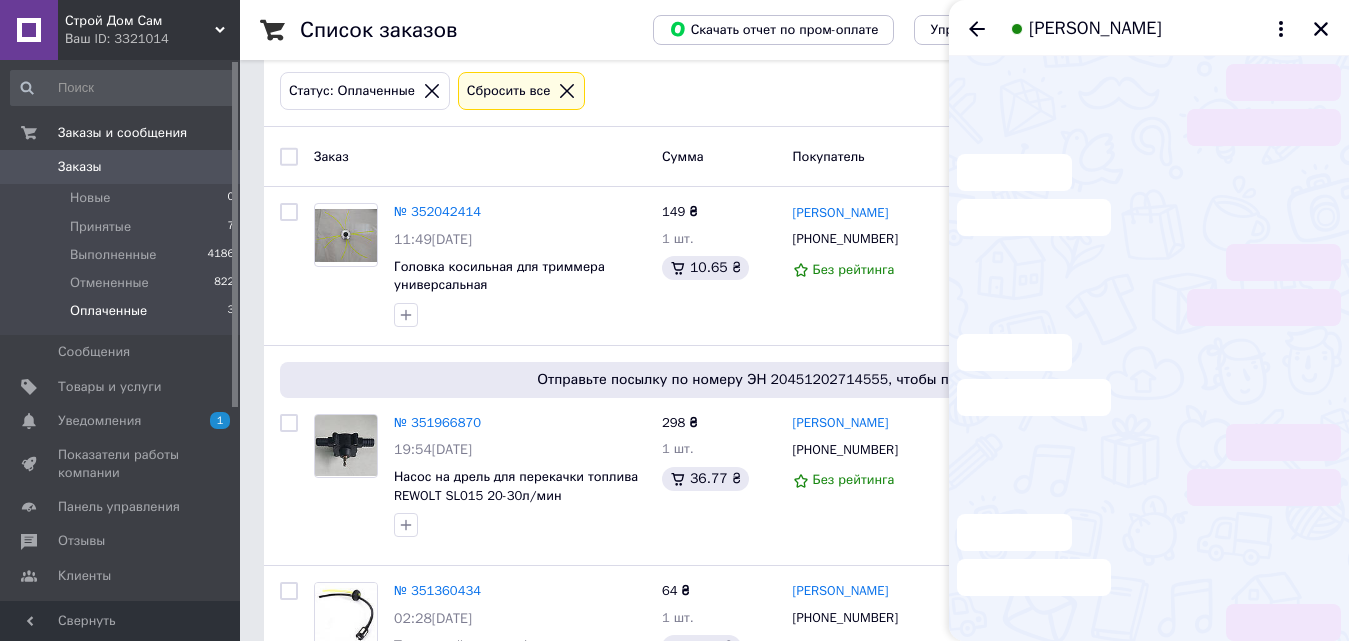 scroll, scrollTop: 30, scrollLeft: 0, axis: vertical 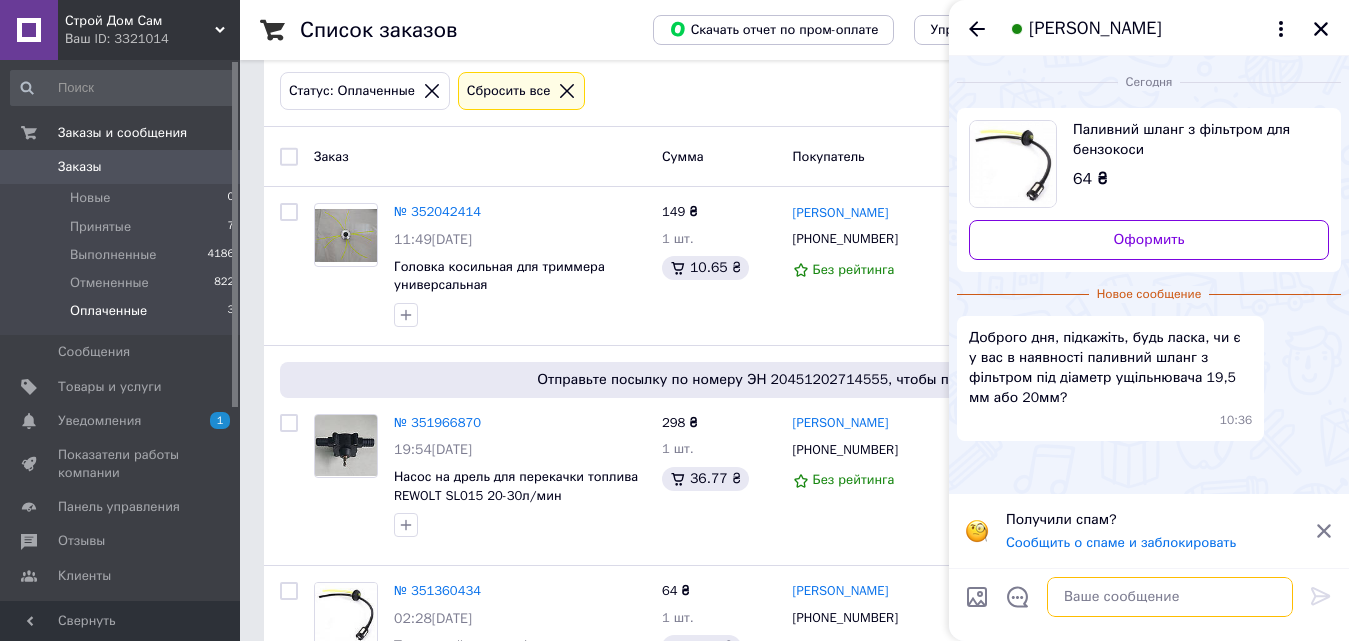 click at bounding box center (1170, 597) 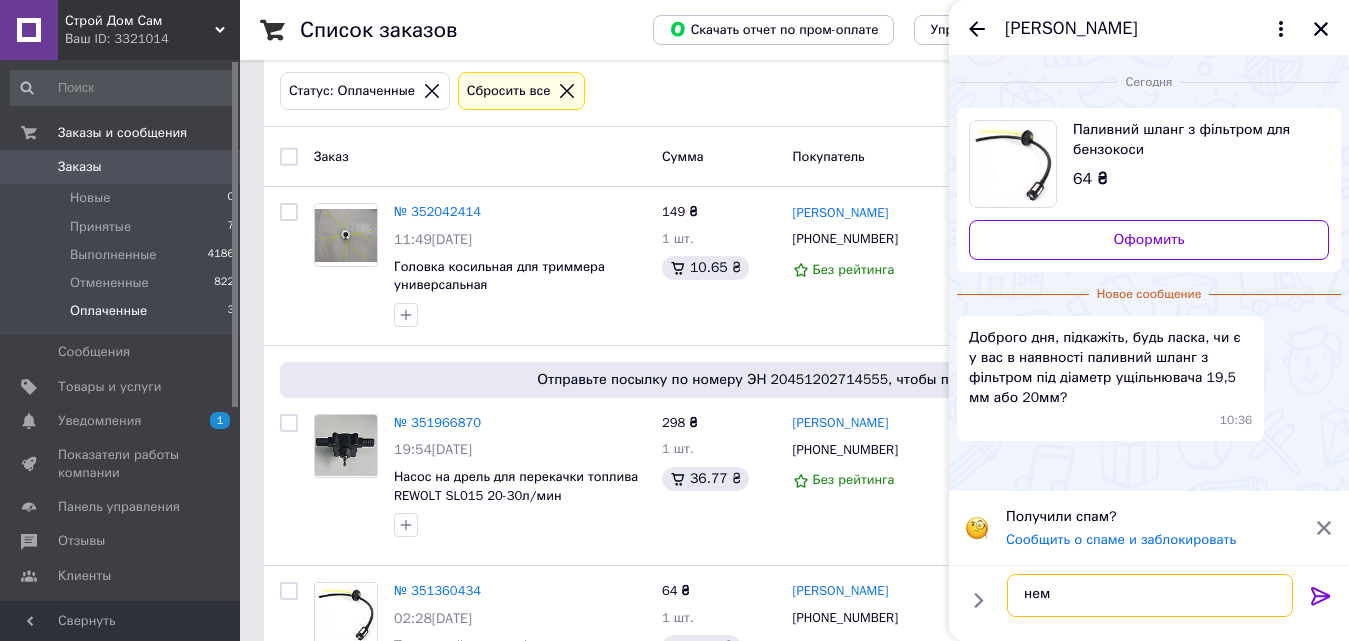 type on "нема" 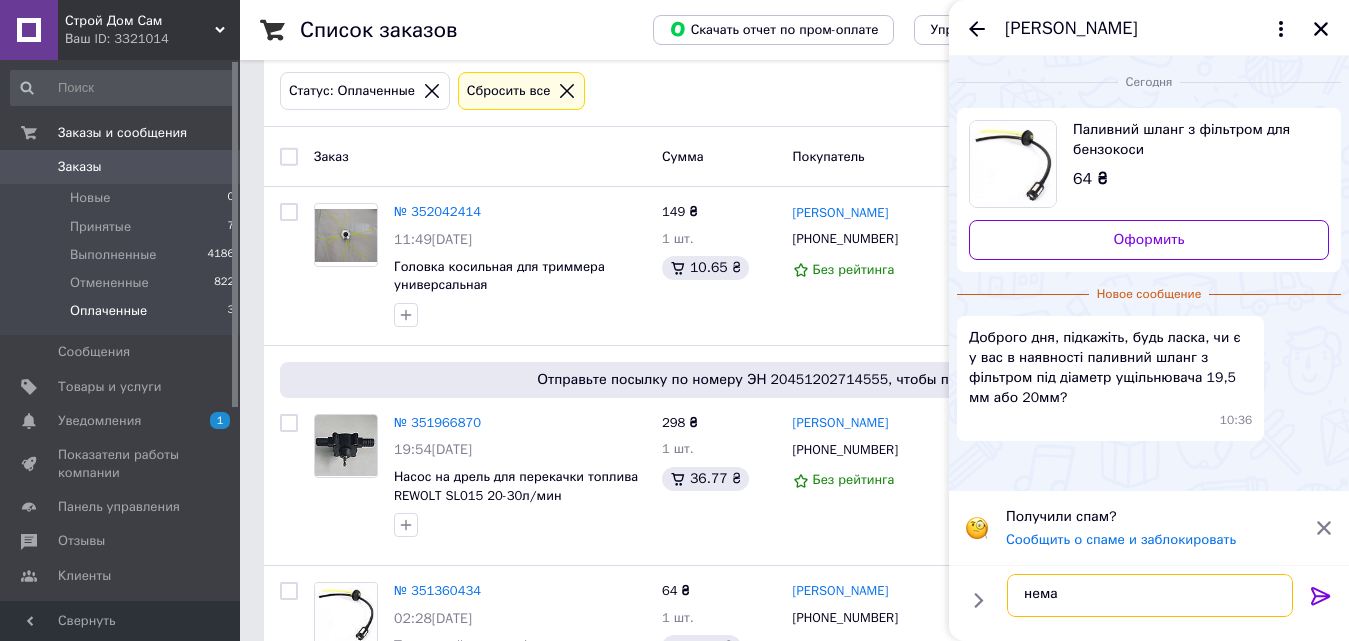 type 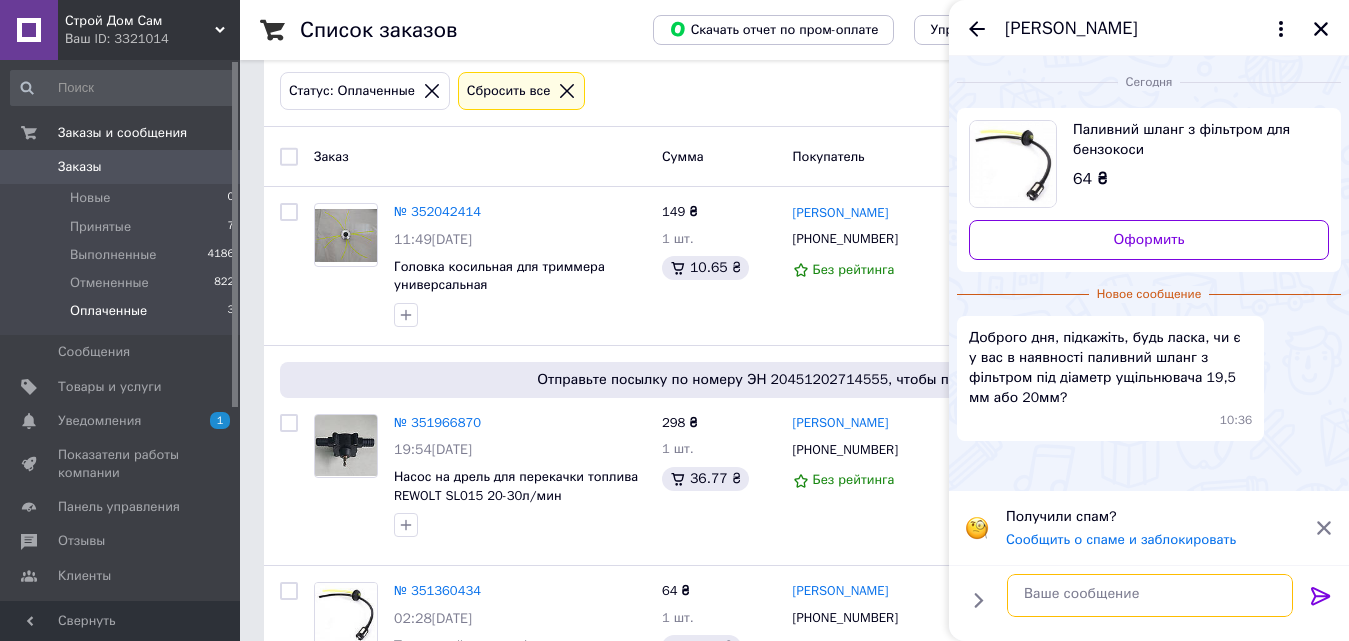 scroll, scrollTop: 0, scrollLeft: 0, axis: both 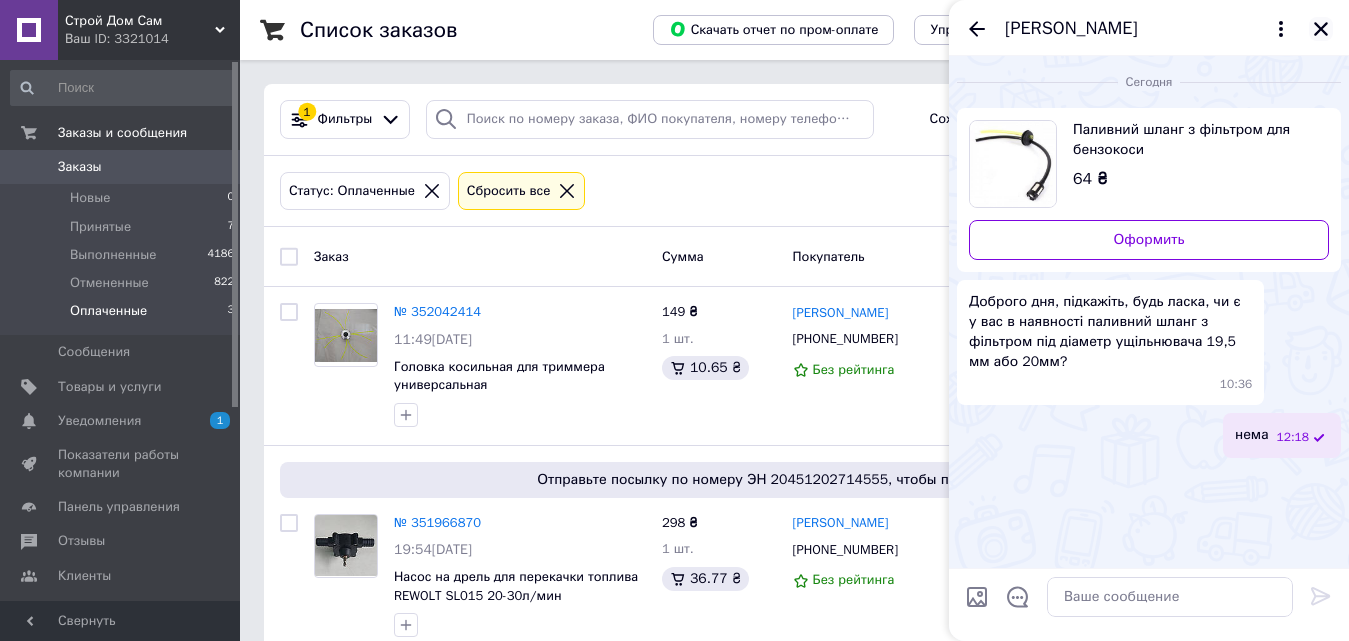 click 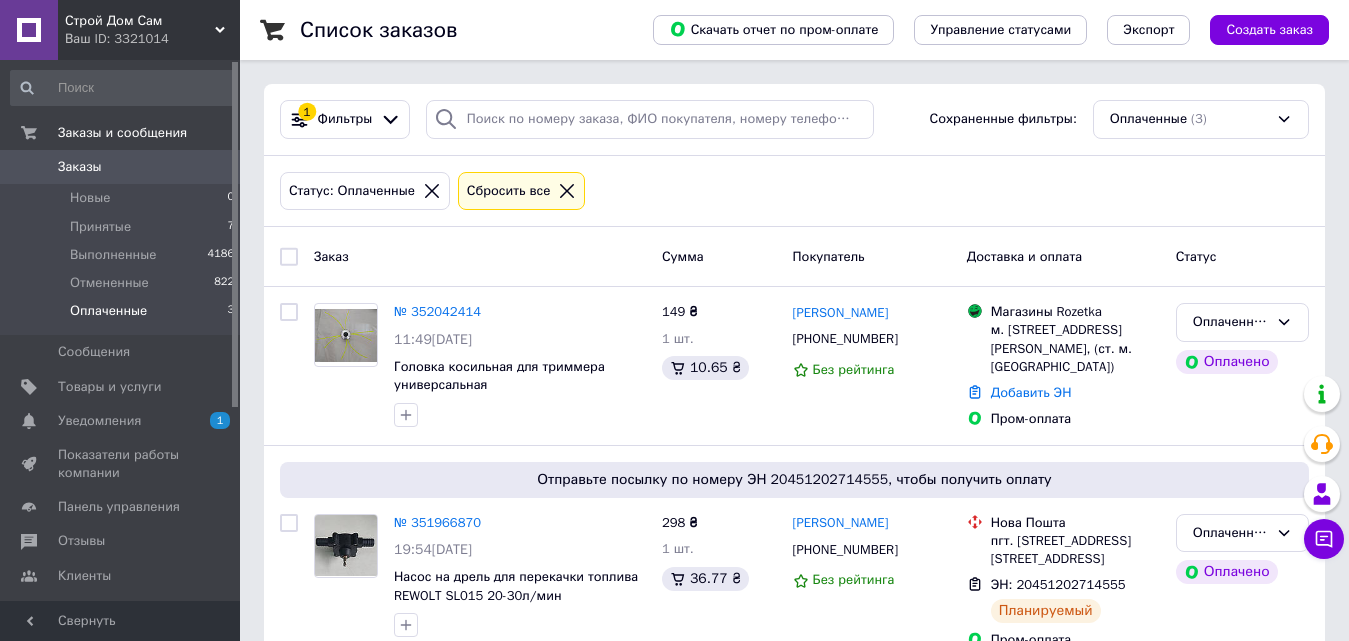 click on "№ 352042414" at bounding box center [437, 311] 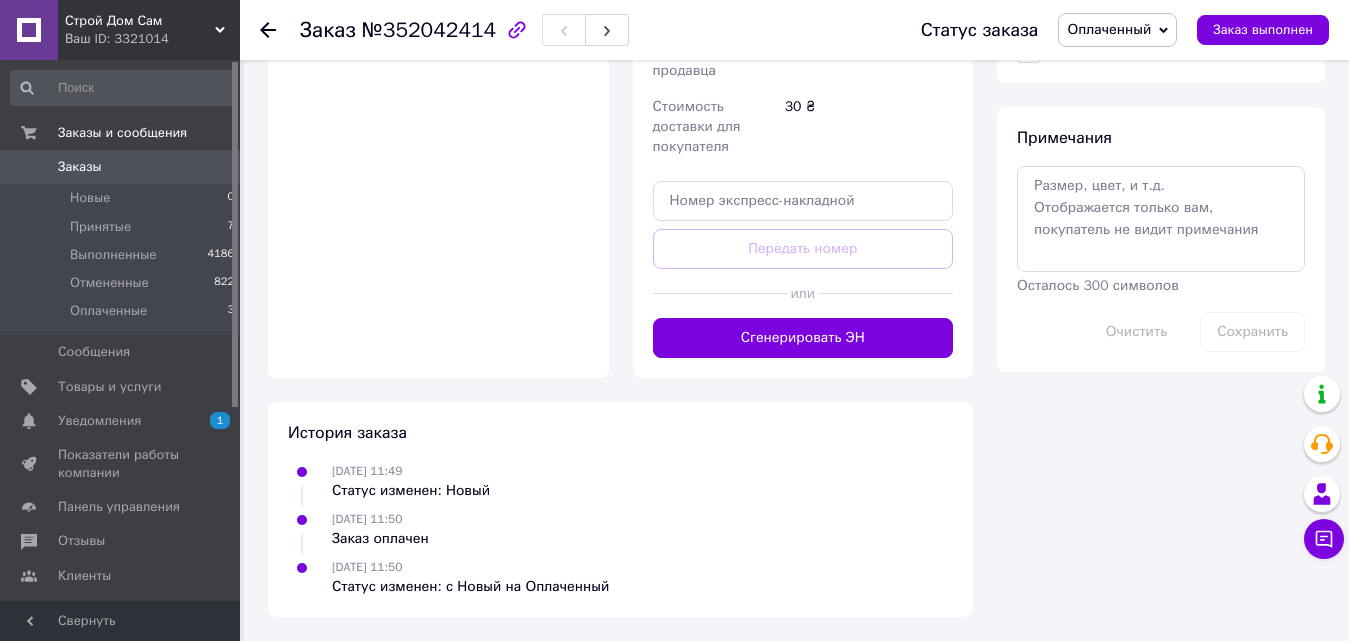 scroll, scrollTop: 1400, scrollLeft: 0, axis: vertical 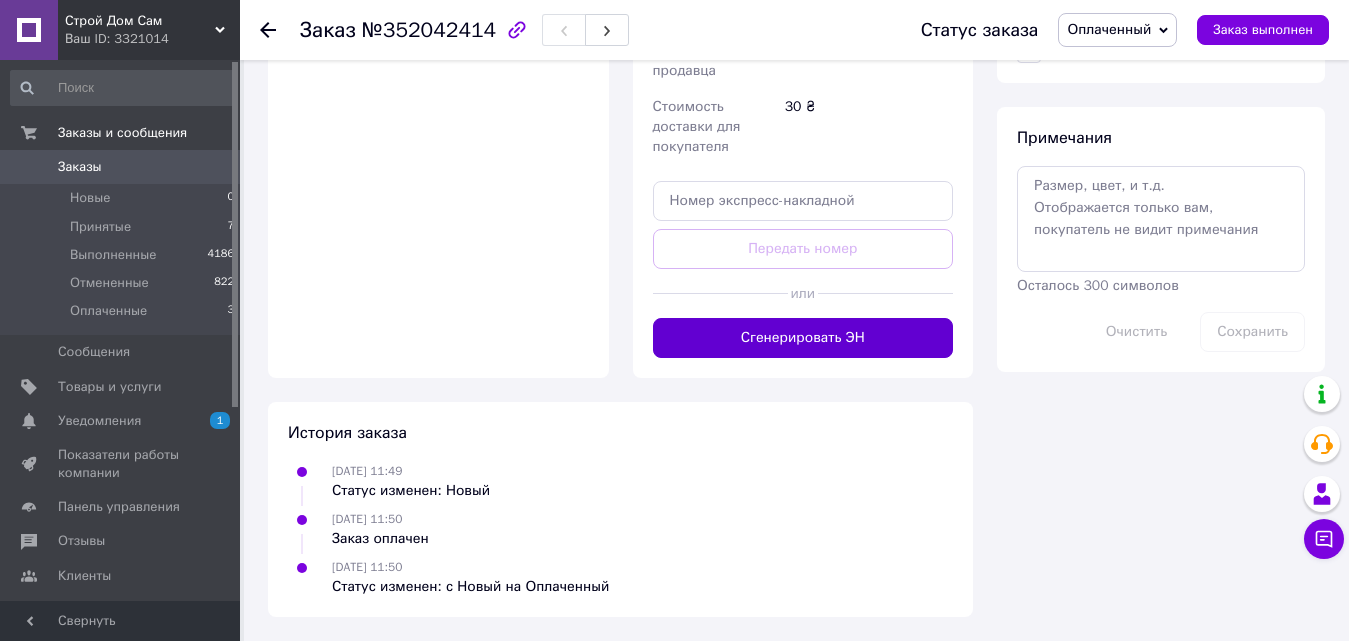 click on "Сгенерировать ЭН" at bounding box center [803, 338] 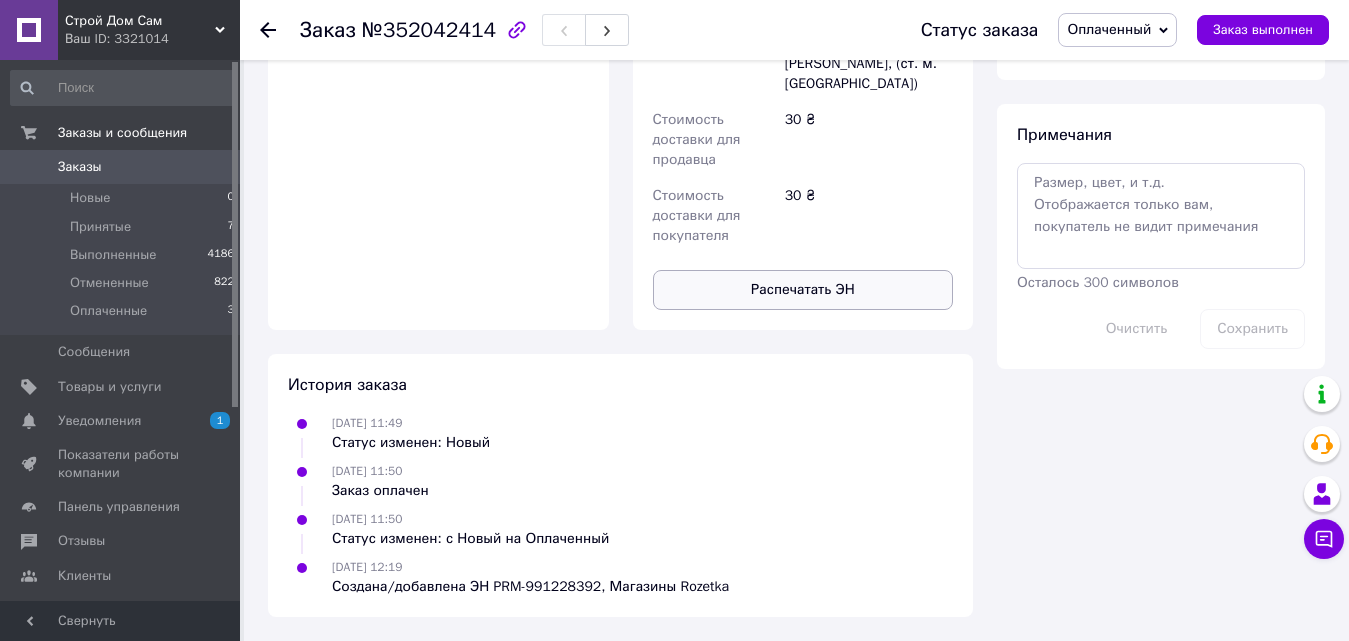 click on "Распечатать ЭН" at bounding box center (803, 290) 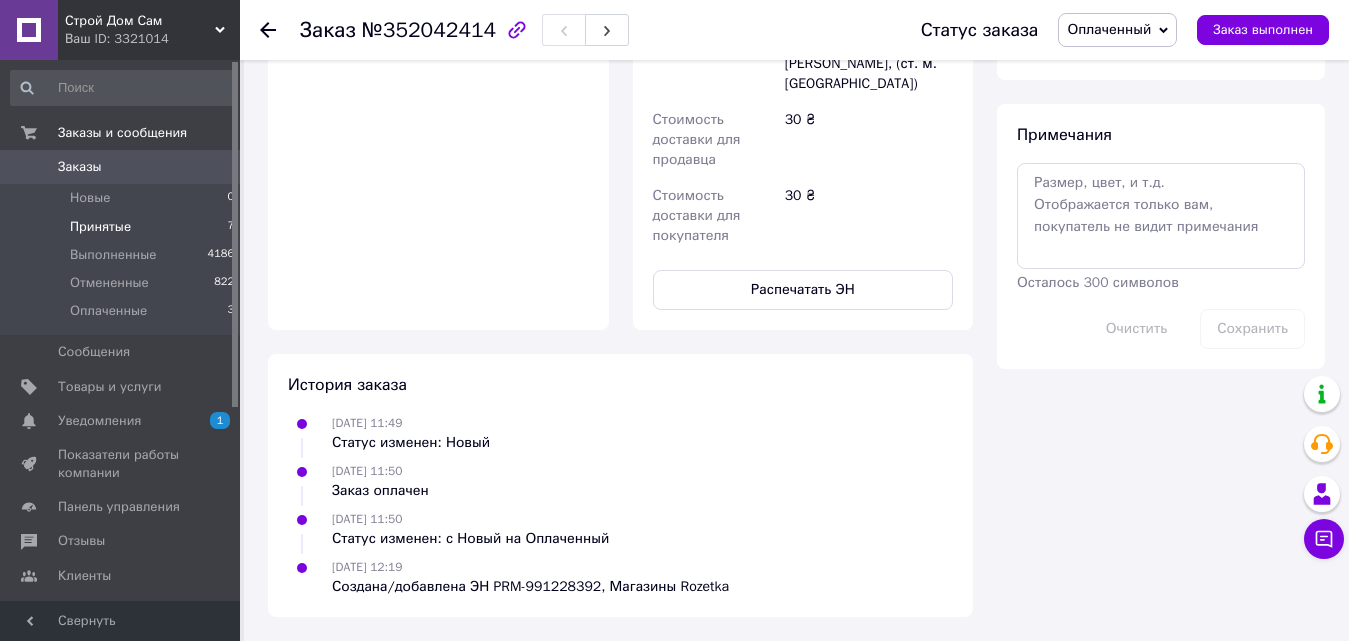 click on "Принятые" at bounding box center (100, 227) 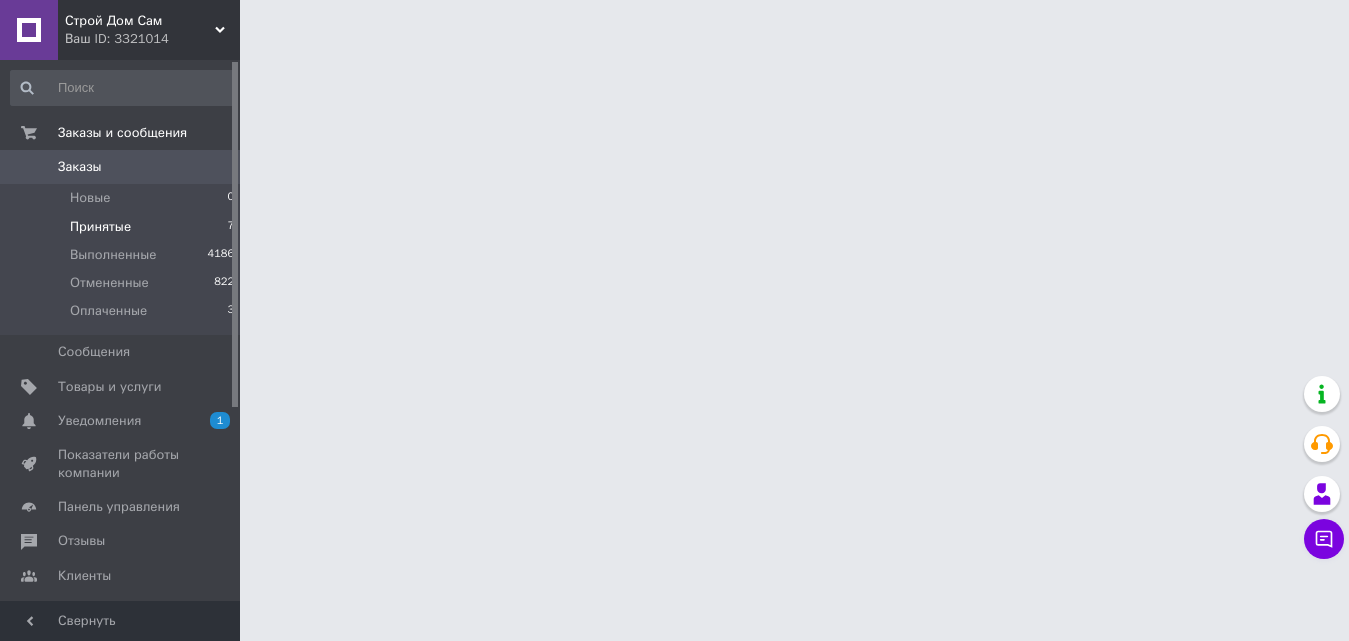 scroll, scrollTop: 0, scrollLeft: 0, axis: both 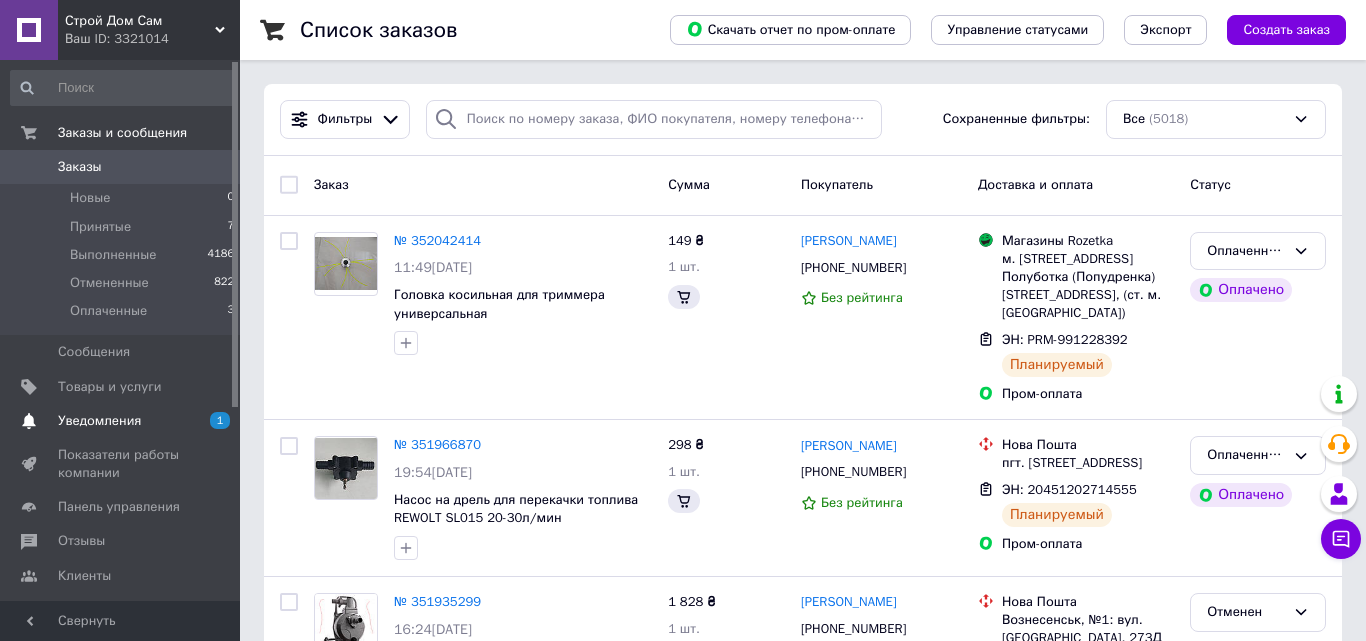 click on "Уведомления" at bounding box center [99, 421] 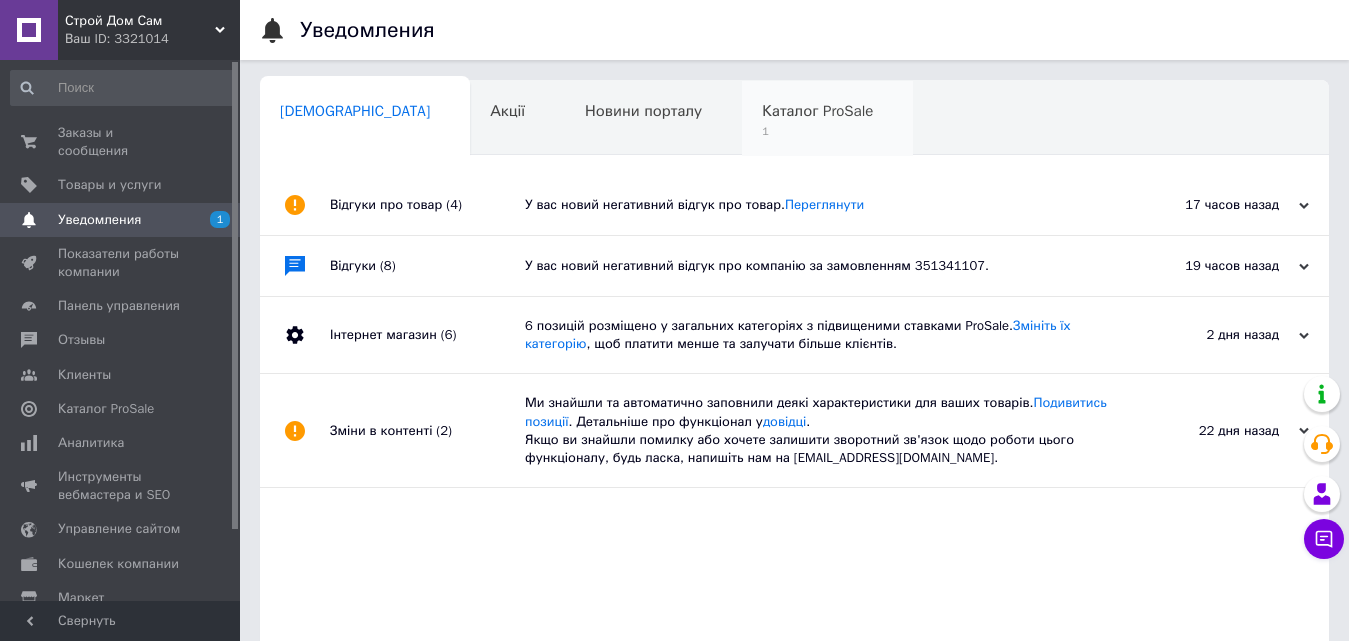 click on "Каталог ProSale" at bounding box center [817, 111] 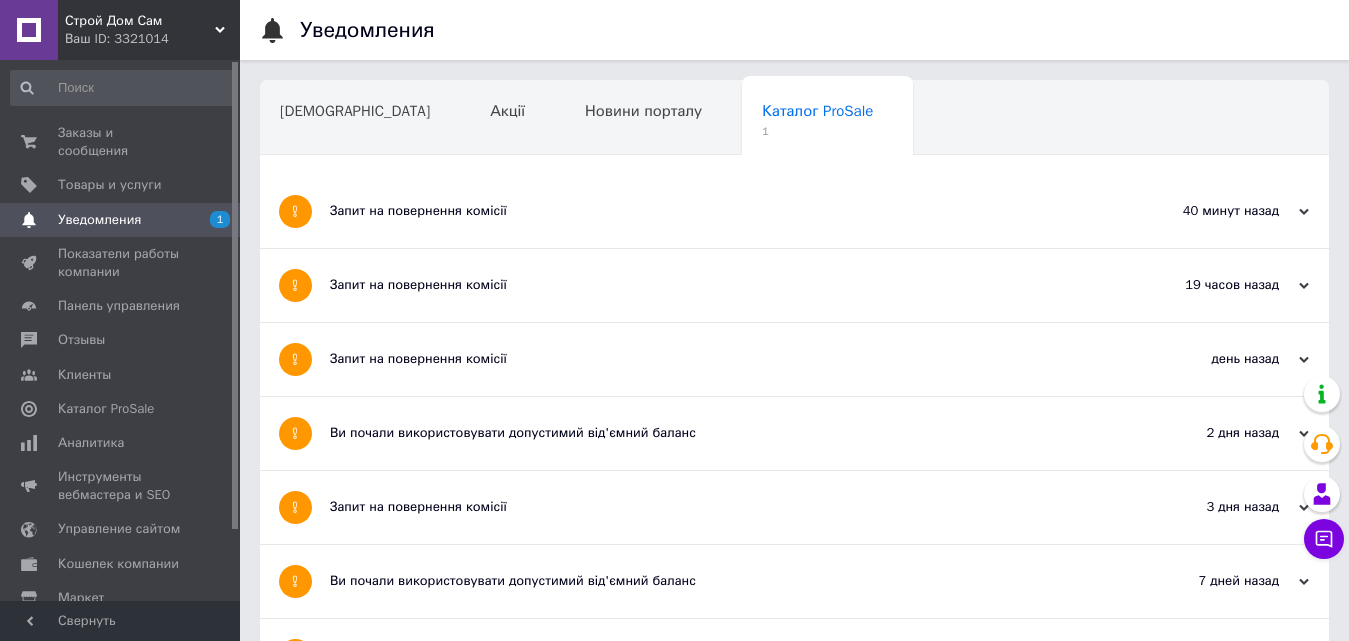 click on "Запит на повернення комісії" at bounding box center [719, 211] 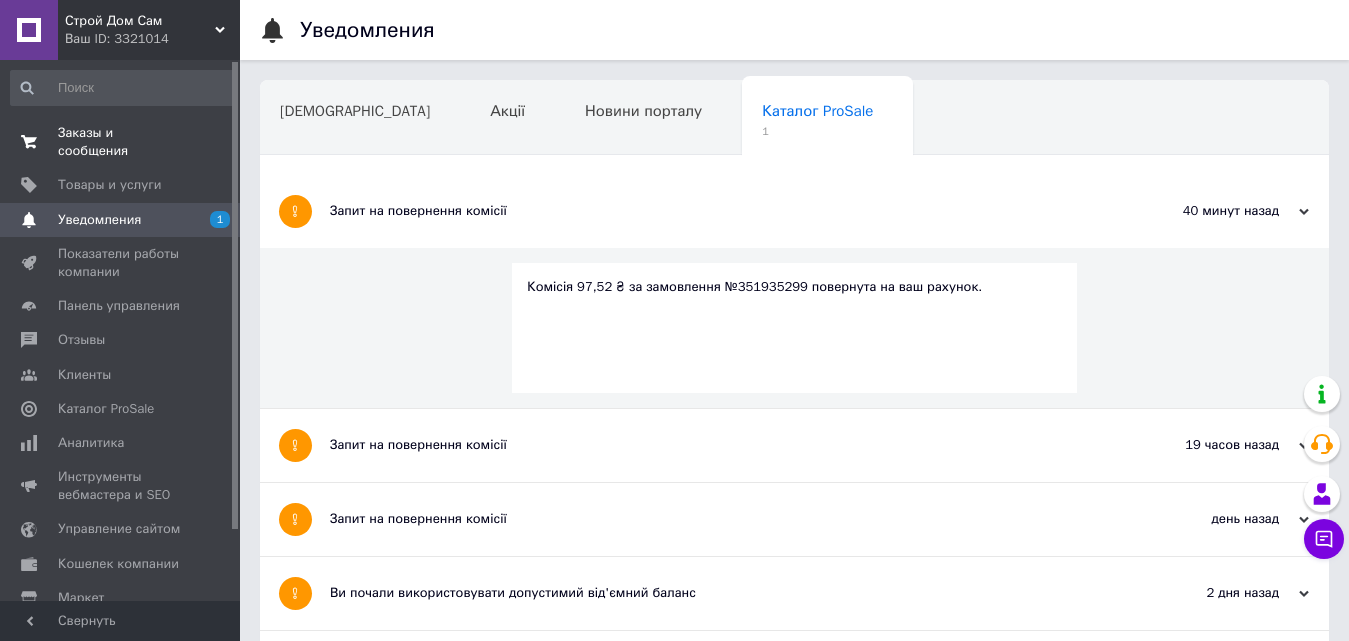 click on "Заказы и сообщения" at bounding box center [121, 142] 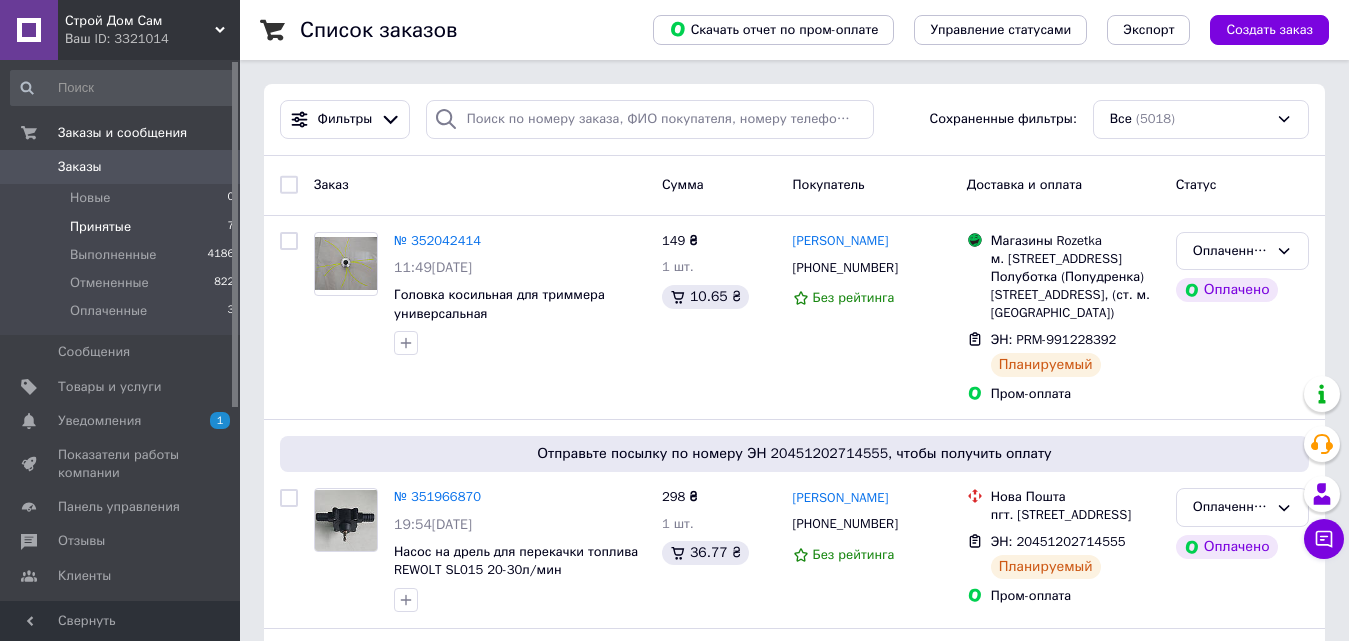 click on "Принятые" at bounding box center (100, 227) 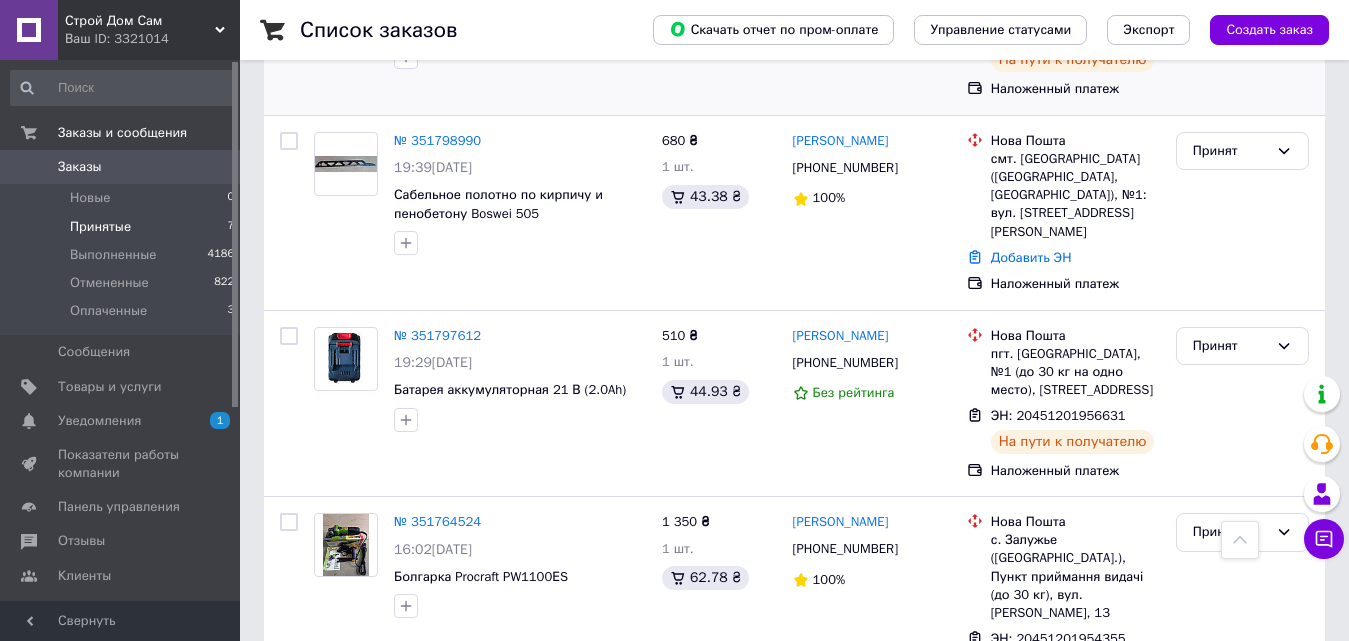 scroll, scrollTop: 300, scrollLeft: 0, axis: vertical 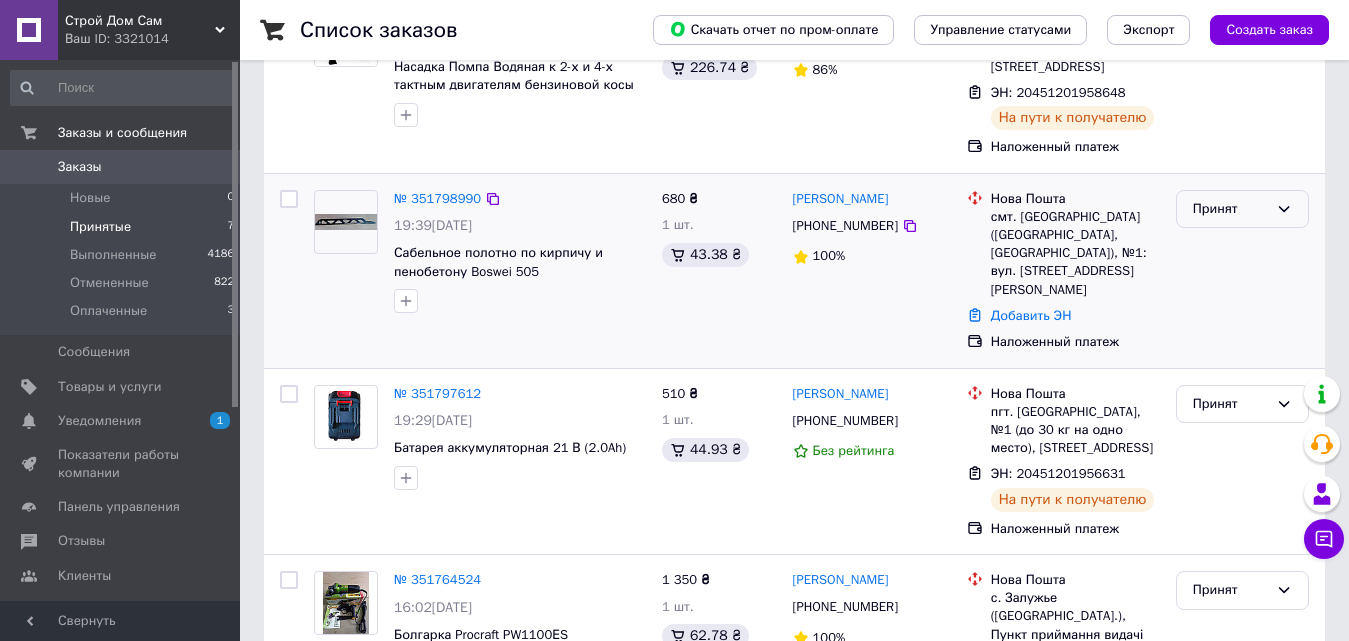 click on "Принят" at bounding box center (1230, 209) 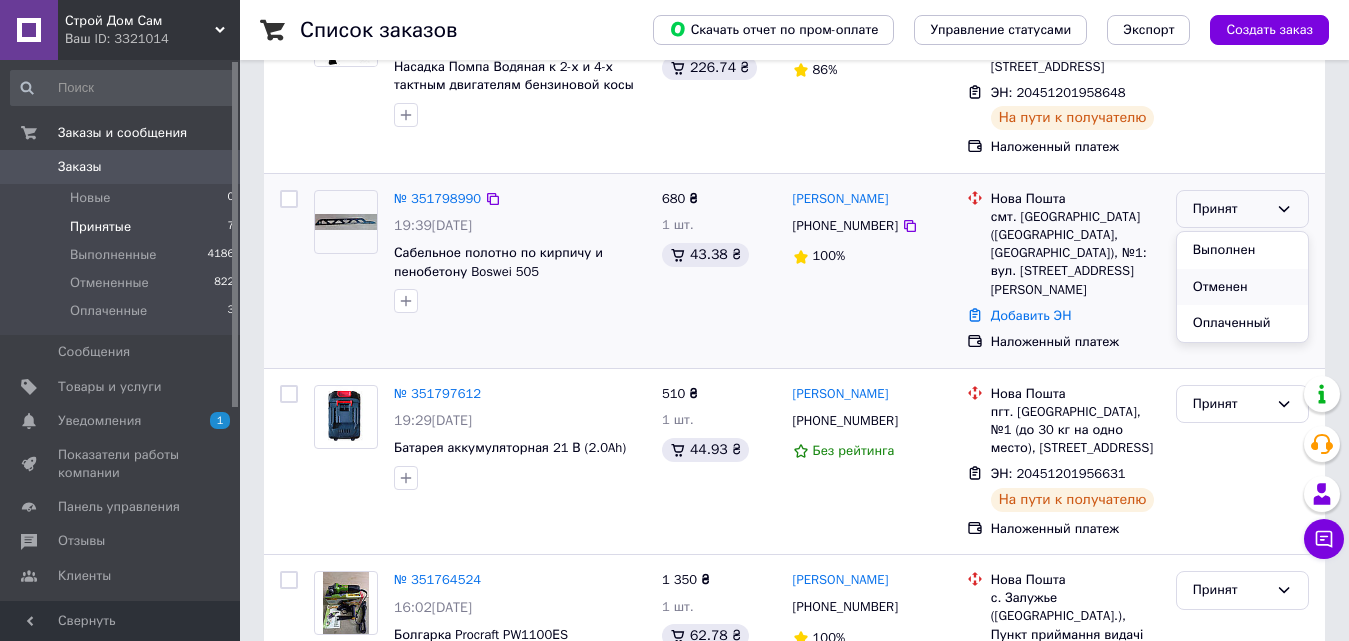 click on "Отменен" at bounding box center [1242, 287] 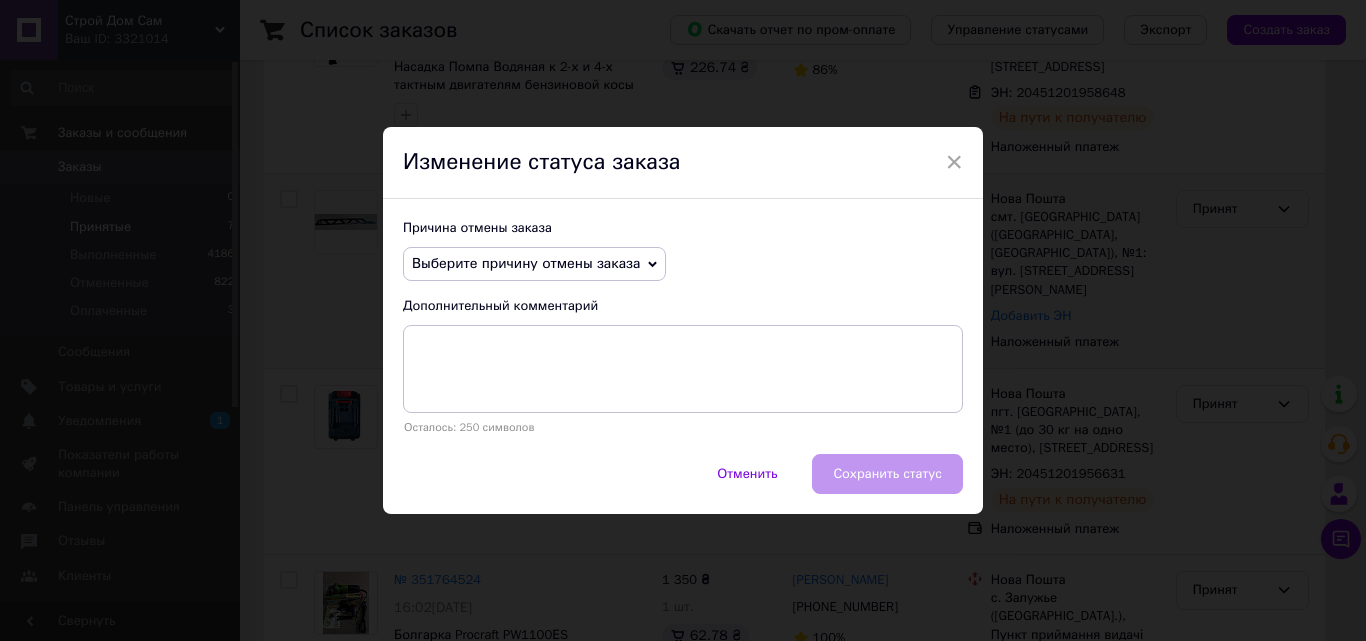 click on "Выберите причину отмены заказа" at bounding box center (526, 263) 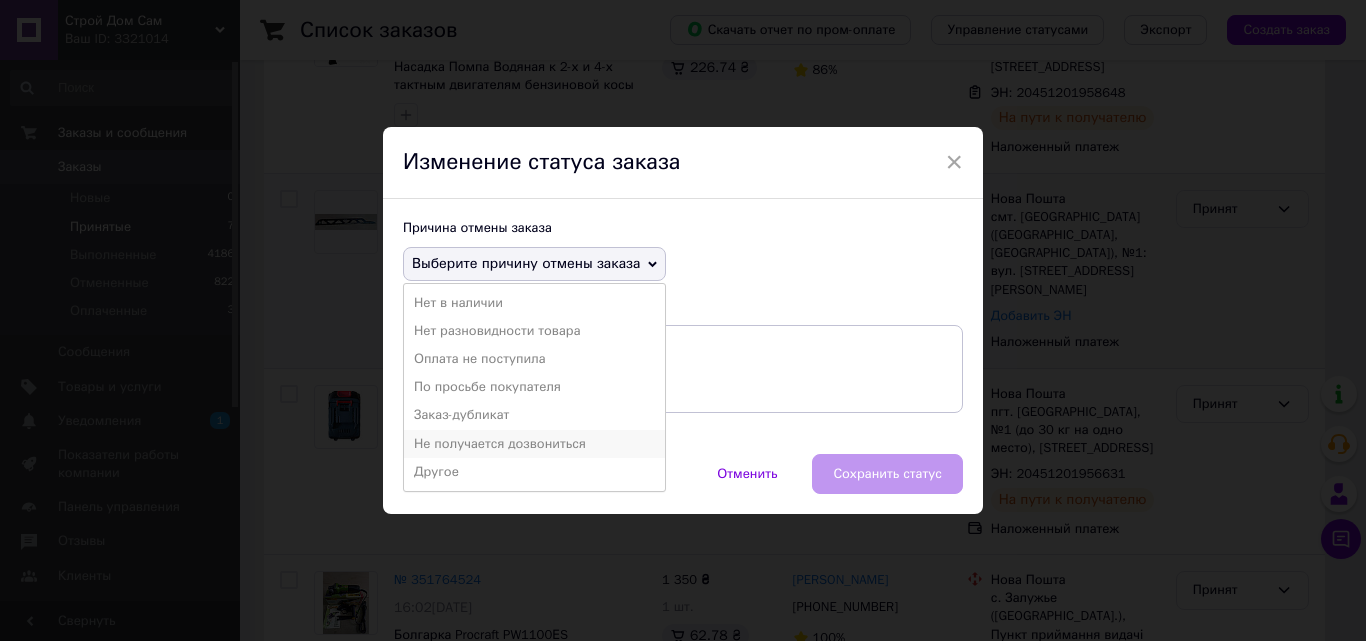 click on "Не получается дозвониться" at bounding box center (534, 444) 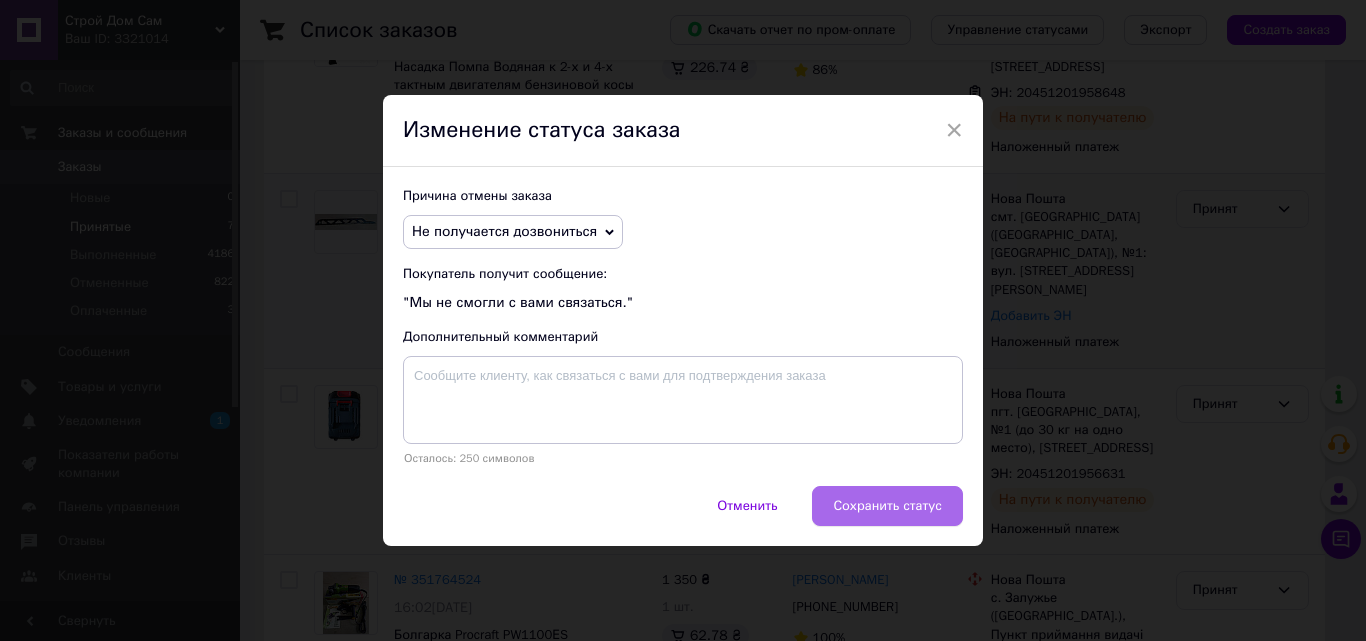 click on "Сохранить статус" at bounding box center [887, 506] 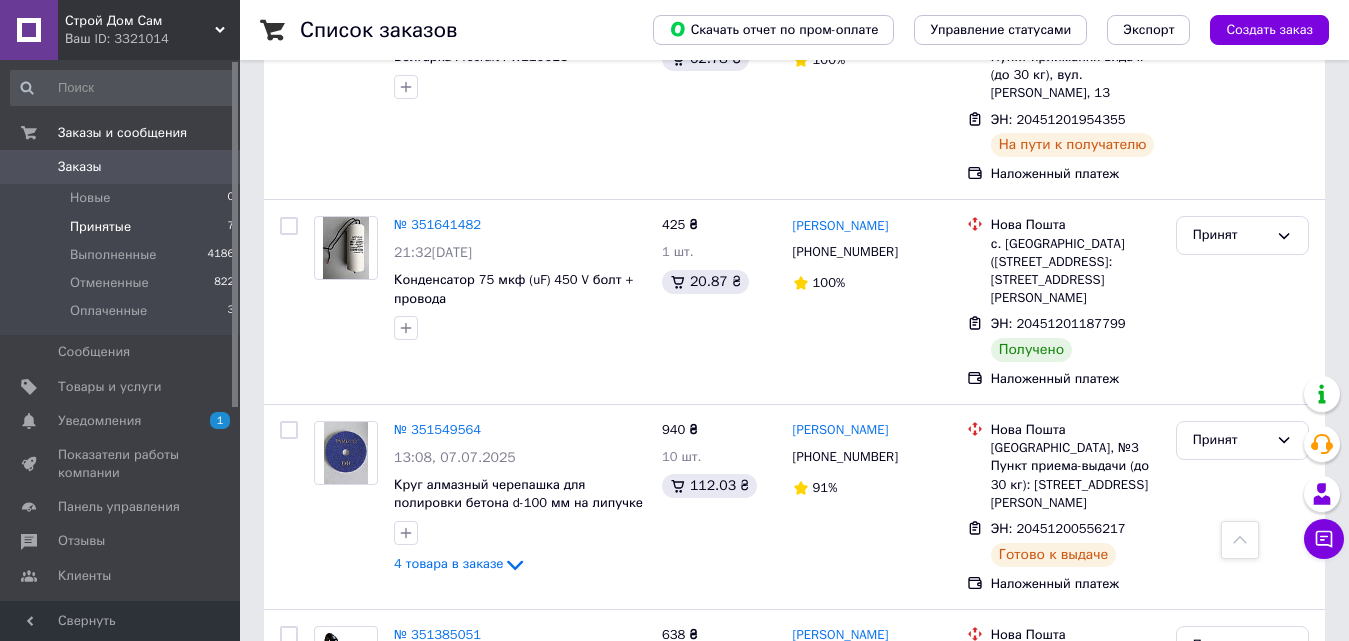 scroll, scrollTop: 900, scrollLeft: 0, axis: vertical 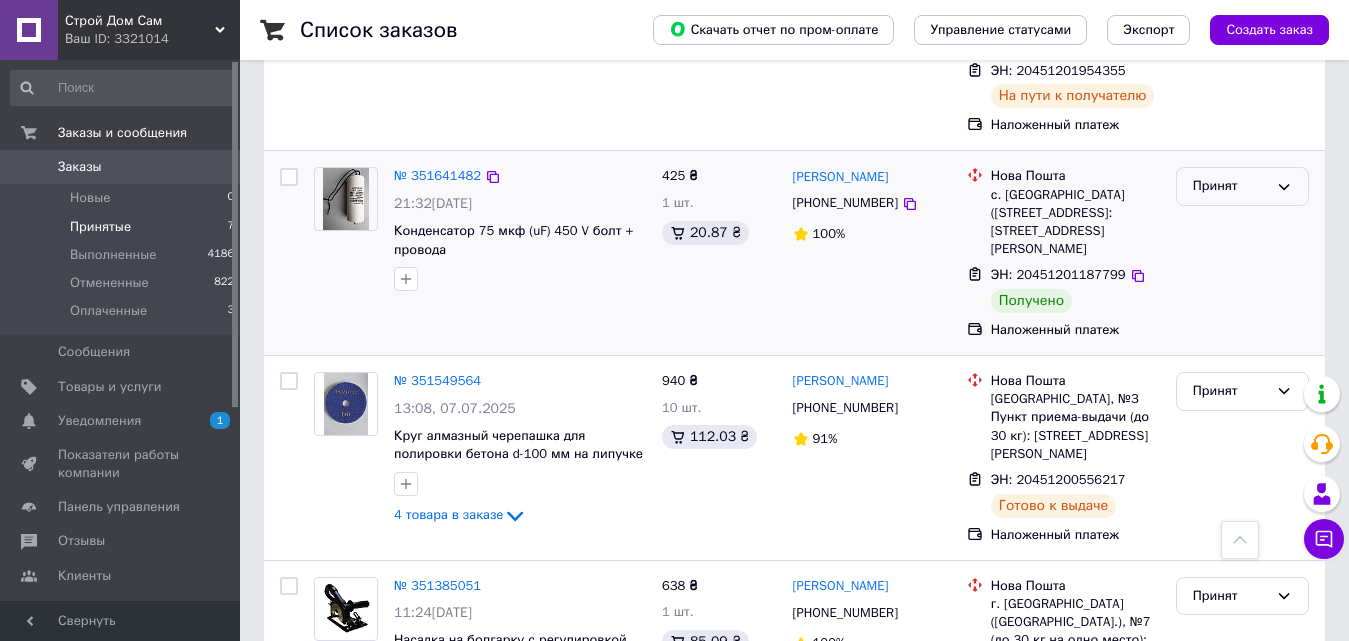 click on "Принят" at bounding box center [1230, 186] 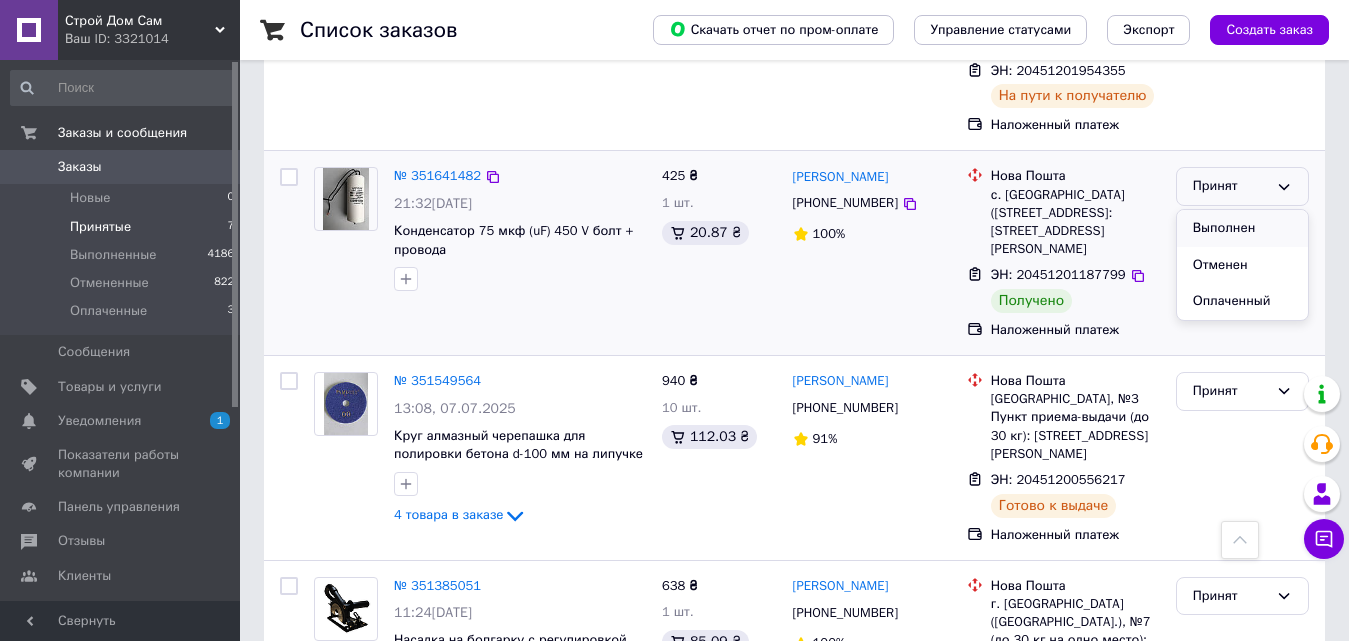 click on "Выполнен" at bounding box center (1242, 228) 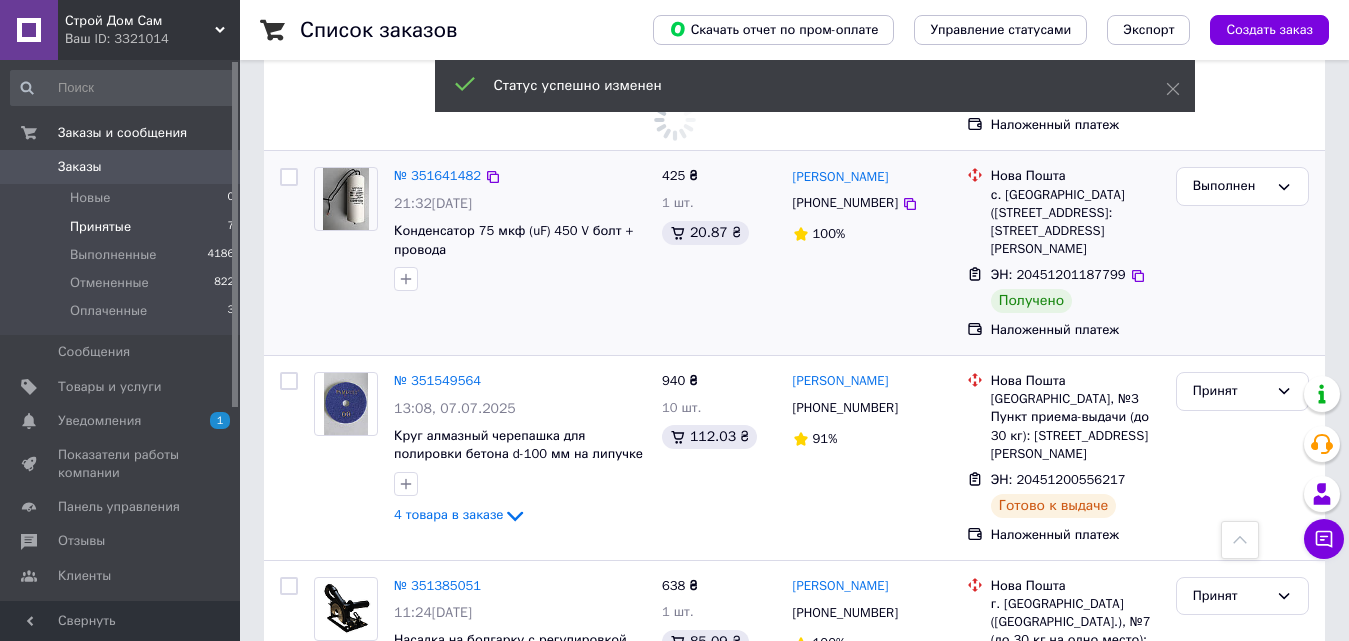 scroll, scrollTop: 1113, scrollLeft: 0, axis: vertical 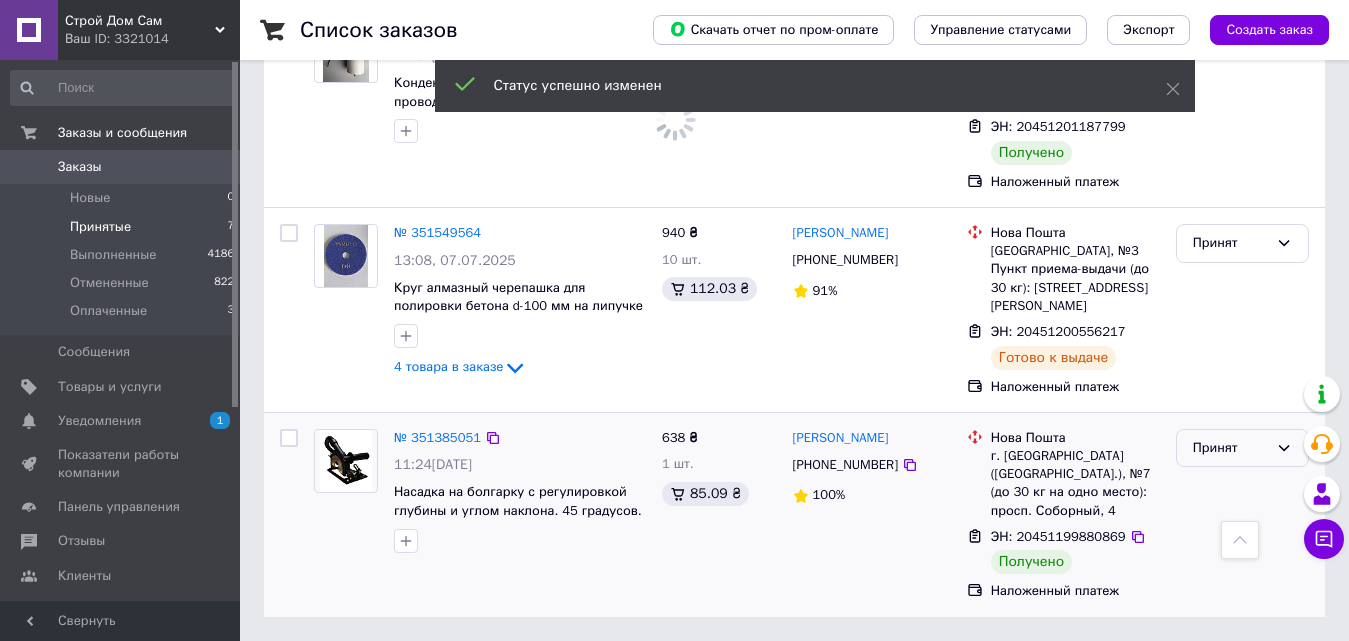 click on "Принят" at bounding box center (1230, 448) 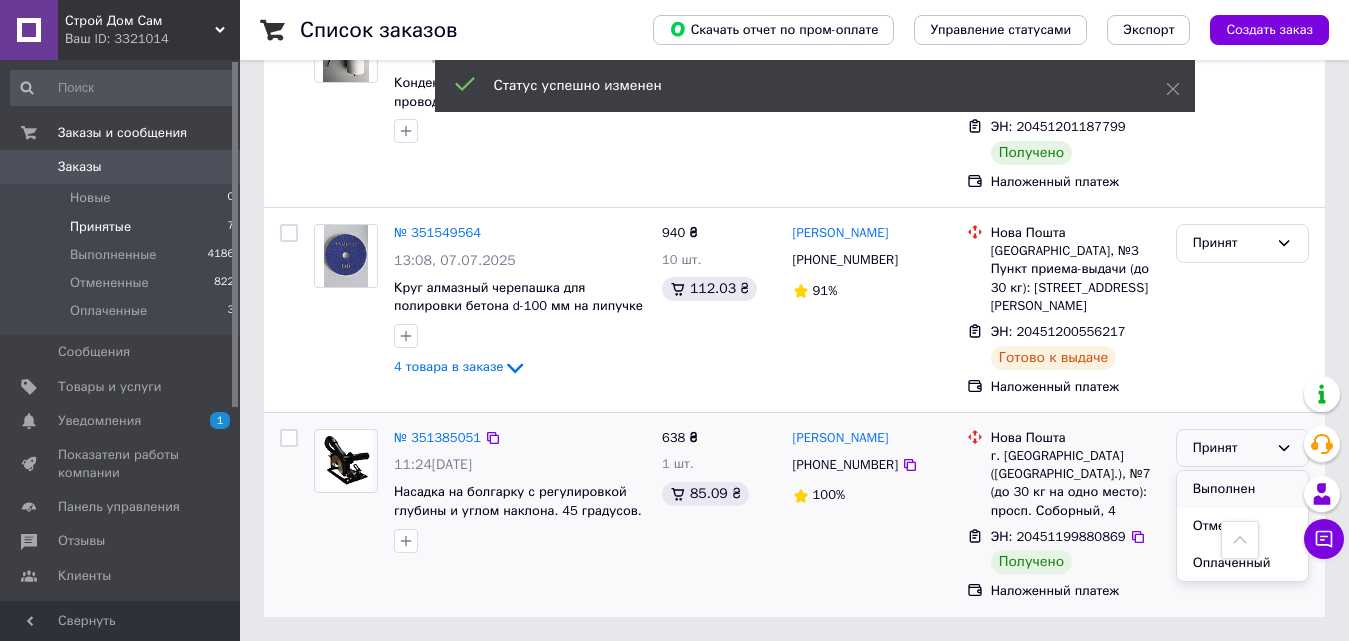 click on "Выполнен" at bounding box center [1242, 489] 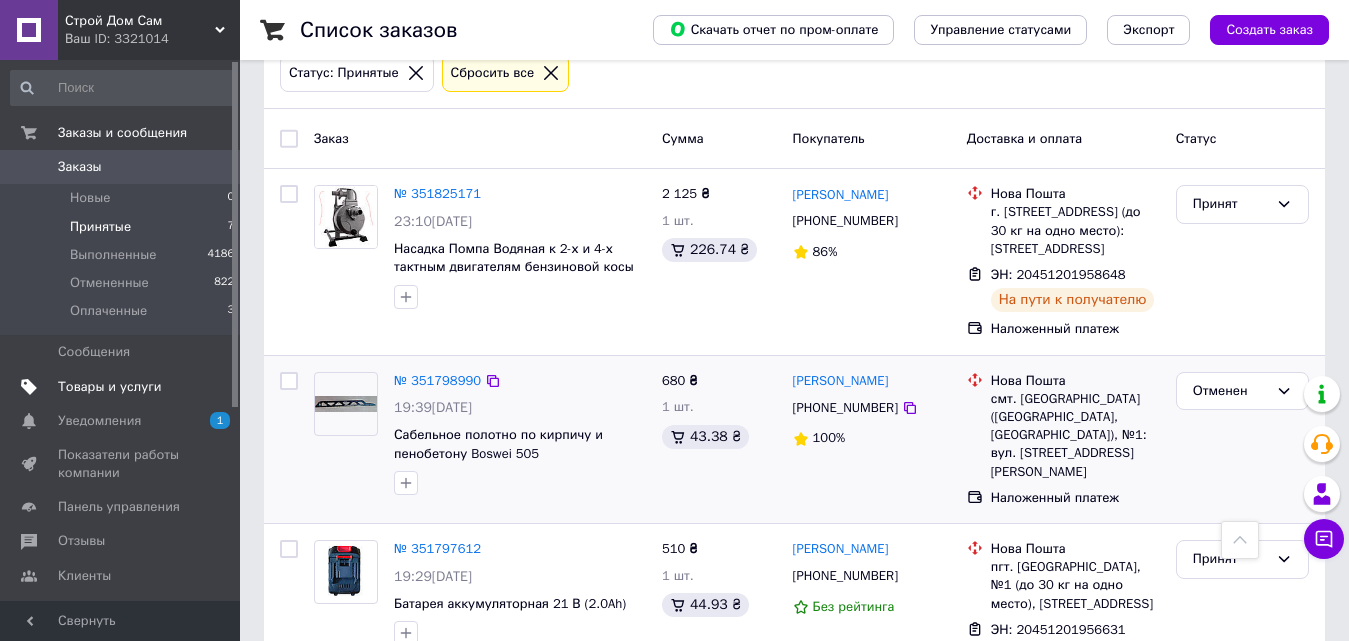 scroll, scrollTop: 113, scrollLeft: 0, axis: vertical 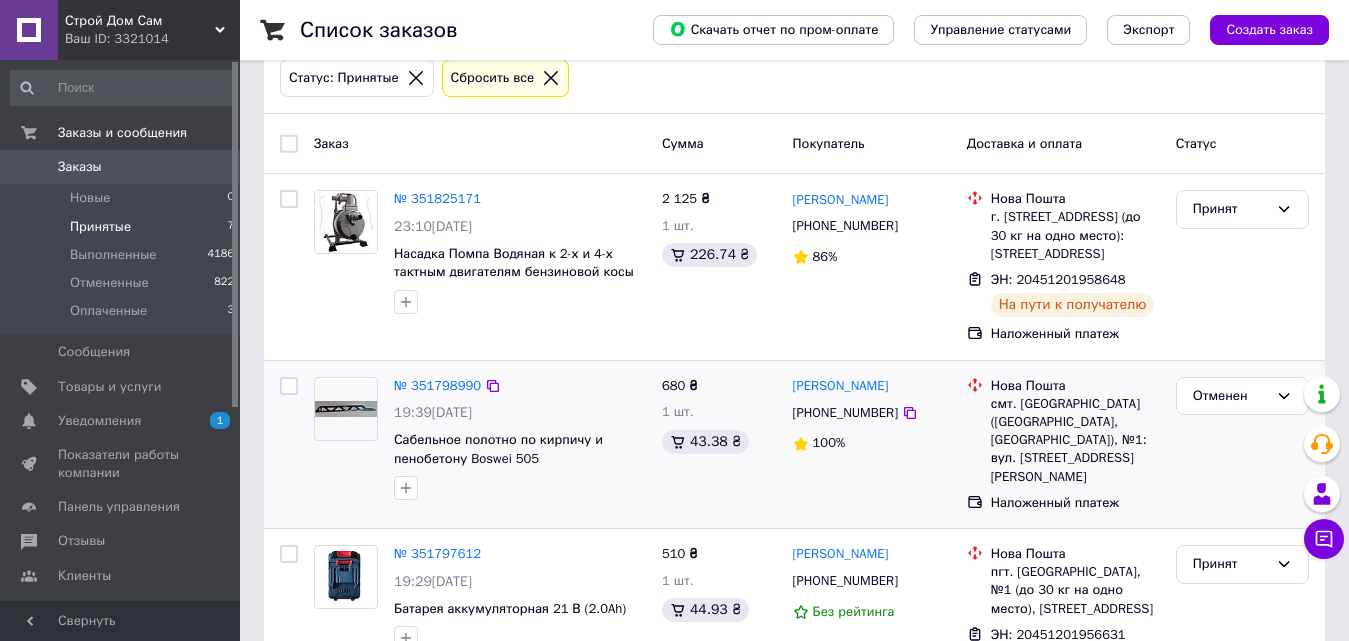 click on "Уведомления" at bounding box center (99, 421) 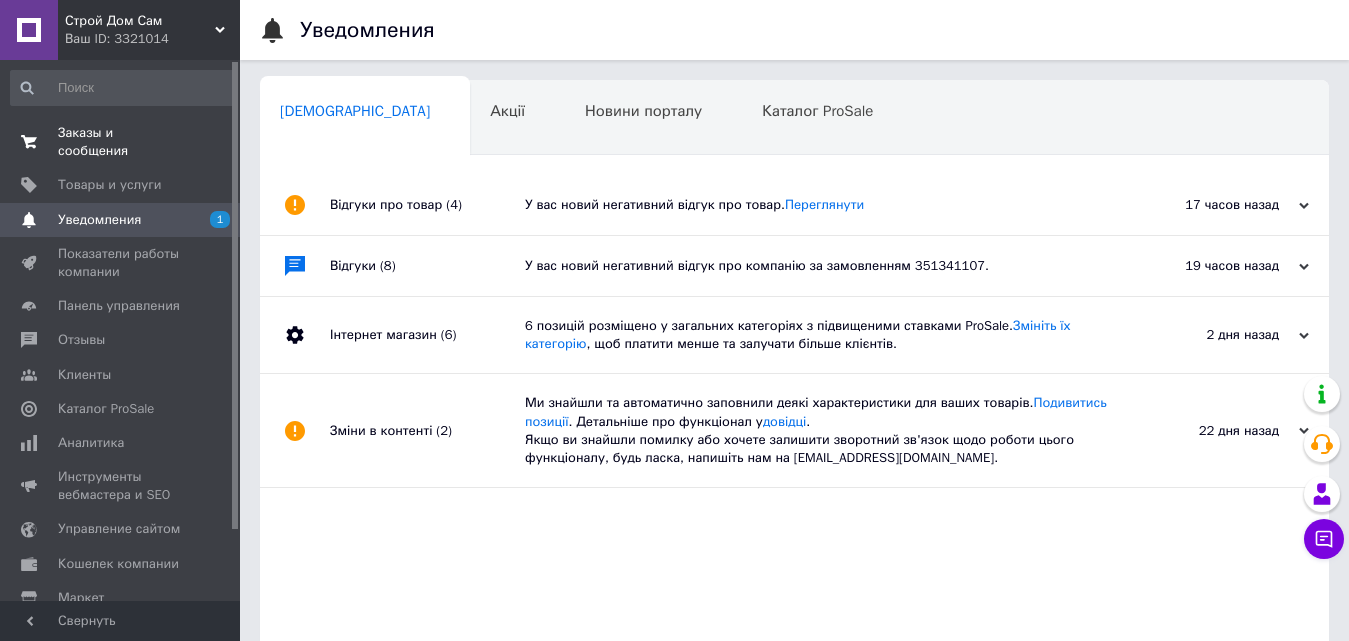 click on "Заказы и сообщения" at bounding box center (121, 142) 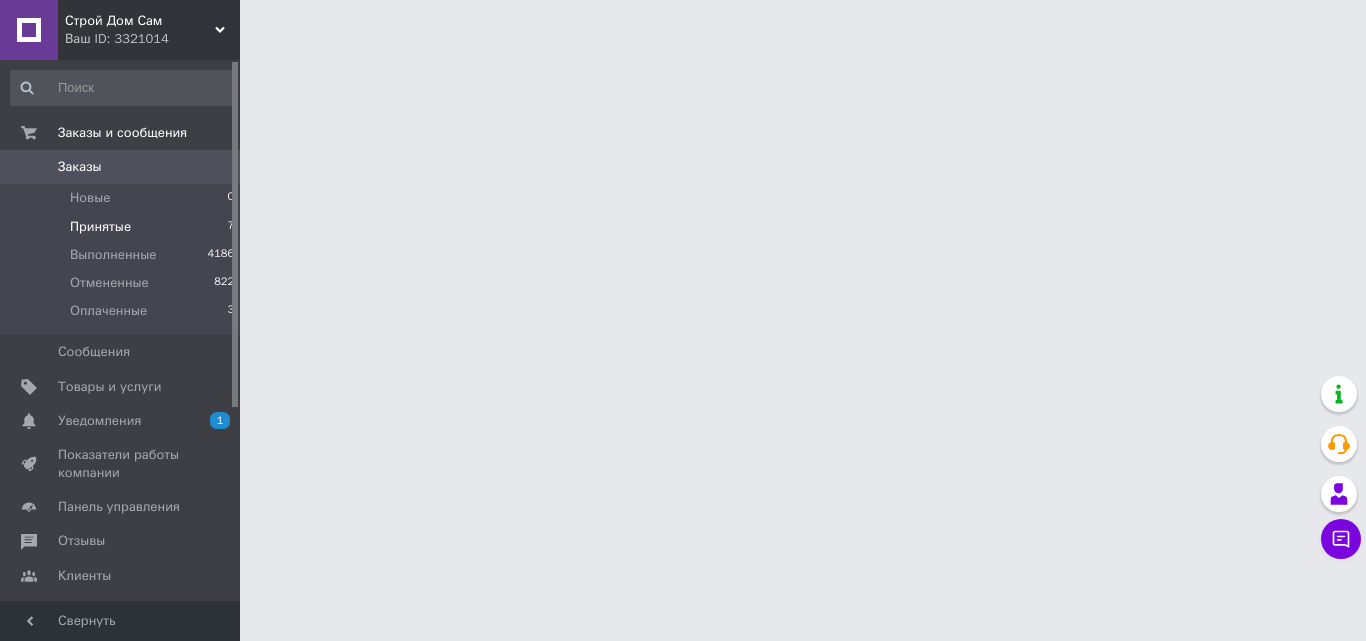 click on "Принятые" at bounding box center (100, 227) 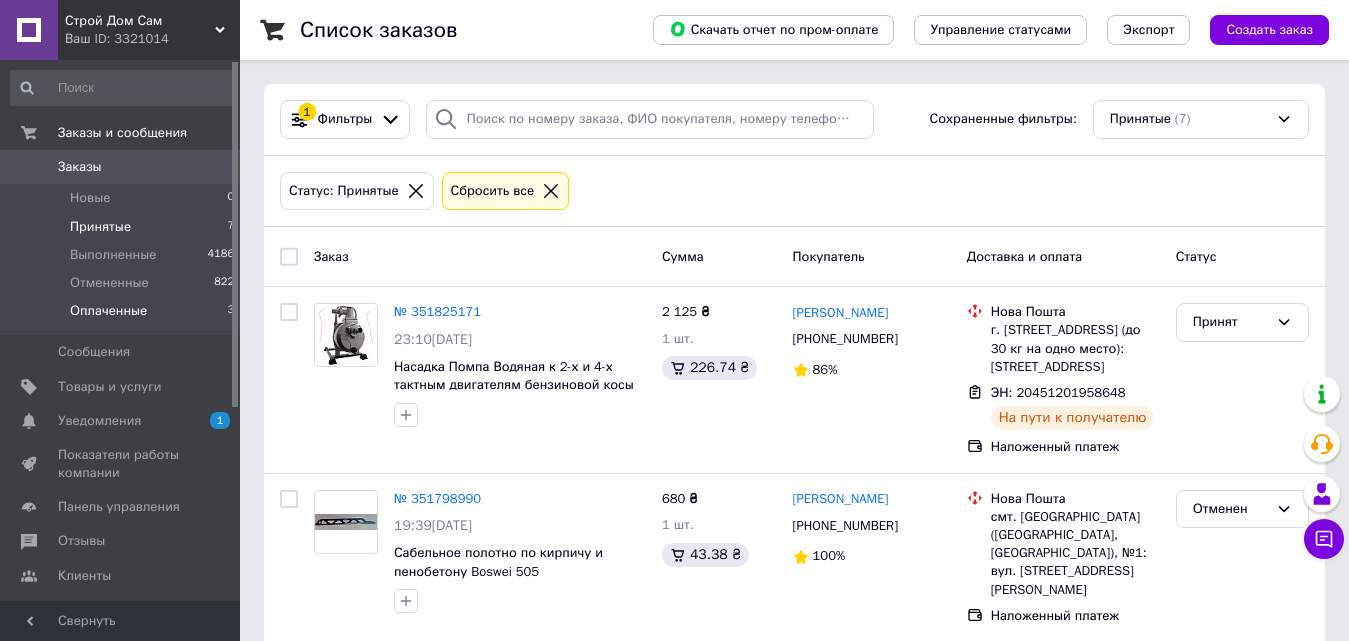 click on "Оплаченные" at bounding box center (108, 311) 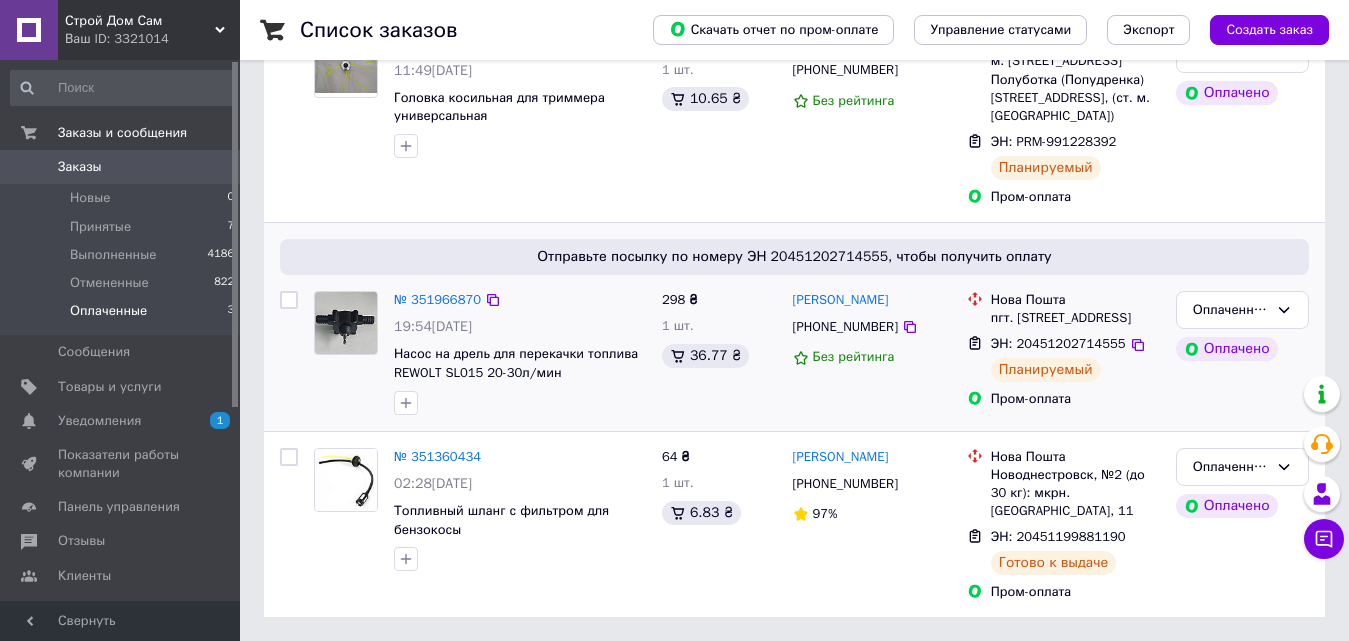 scroll, scrollTop: 278, scrollLeft: 0, axis: vertical 